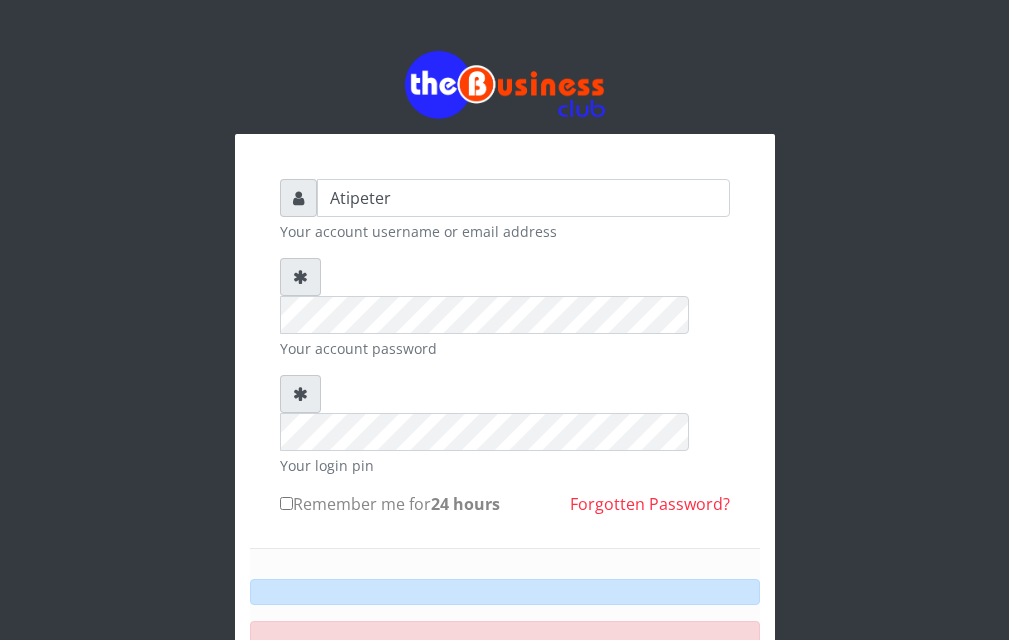 scroll, scrollTop: 0, scrollLeft: 0, axis: both 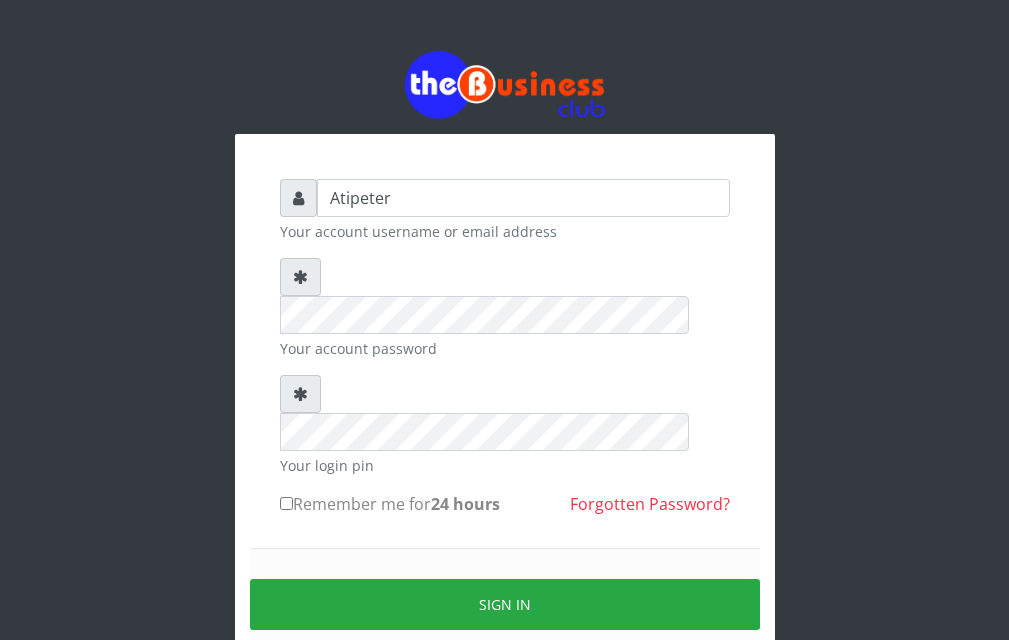 click on "Remember me for  24 hours" at bounding box center [286, 503] 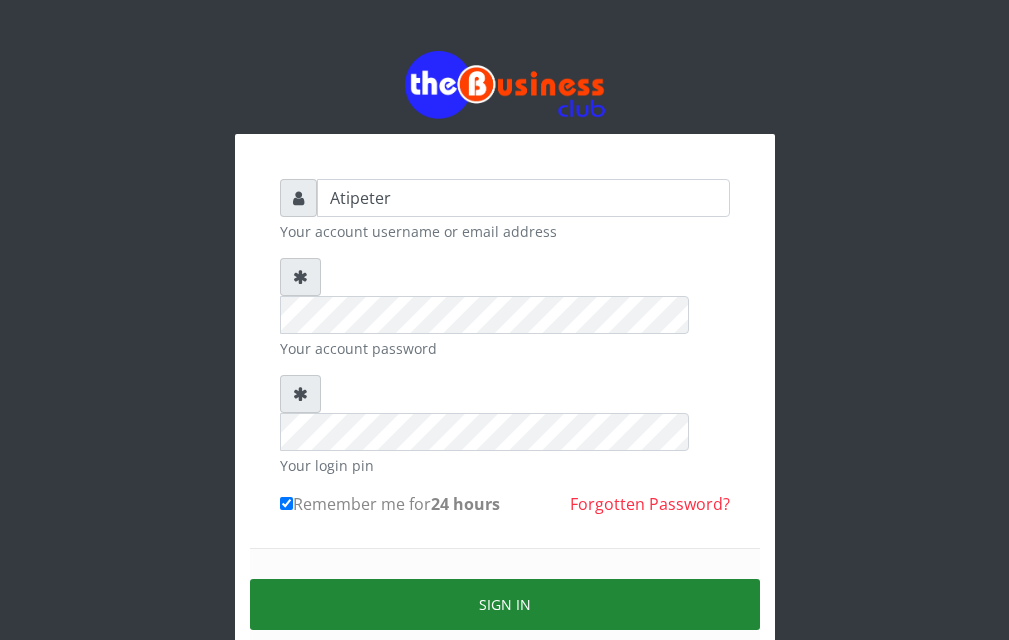 click on "Sign in" at bounding box center [505, 604] 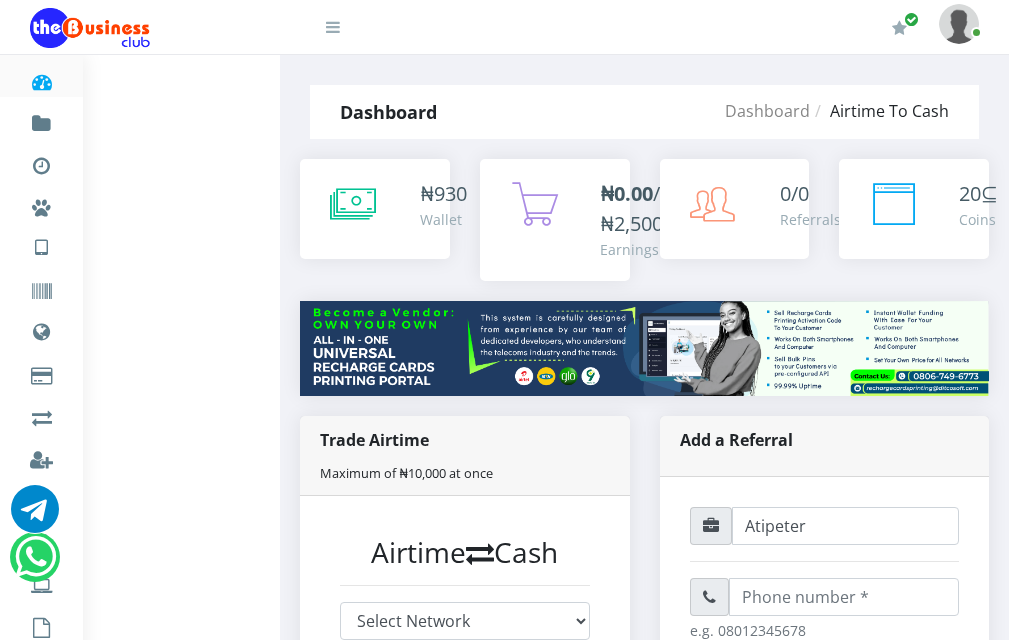 scroll, scrollTop: 0, scrollLeft: 0, axis: both 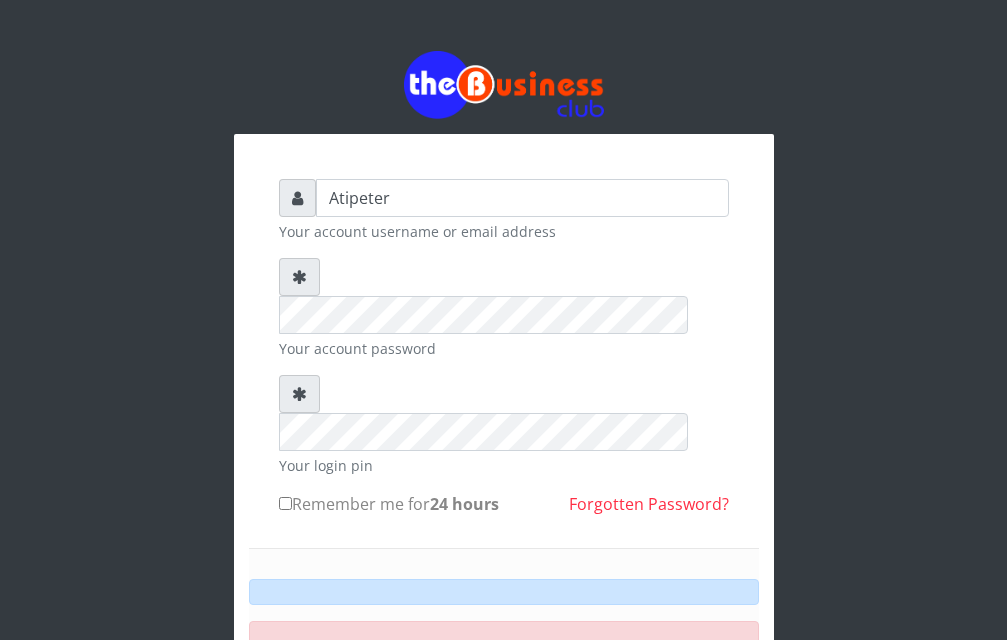 type on "Atipeter" 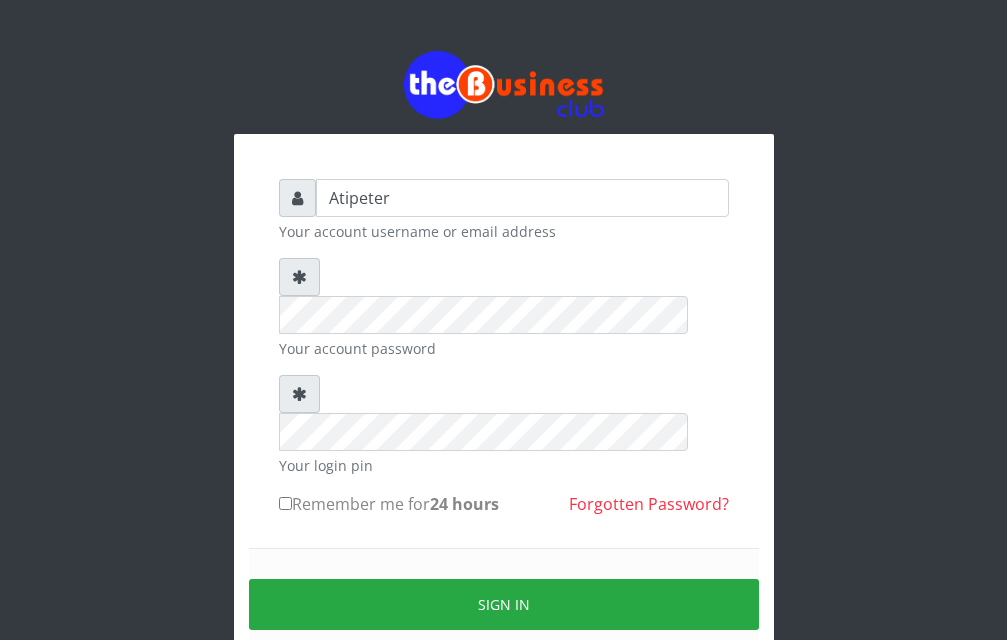 click on "Remember me for  24 hours" at bounding box center (285, 503) 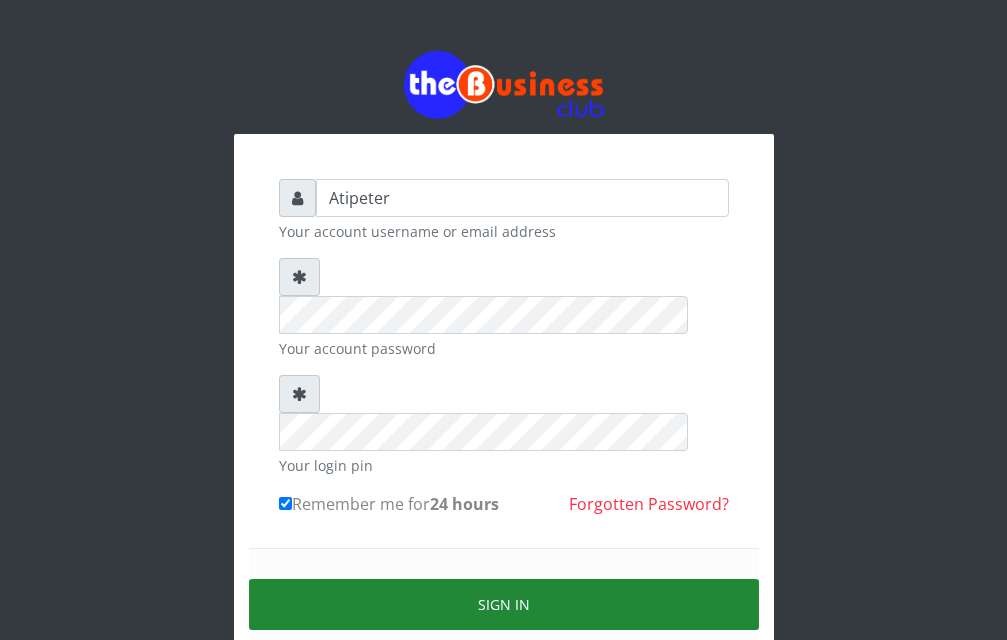 click on "Sign in" at bounding box center [504, 604] 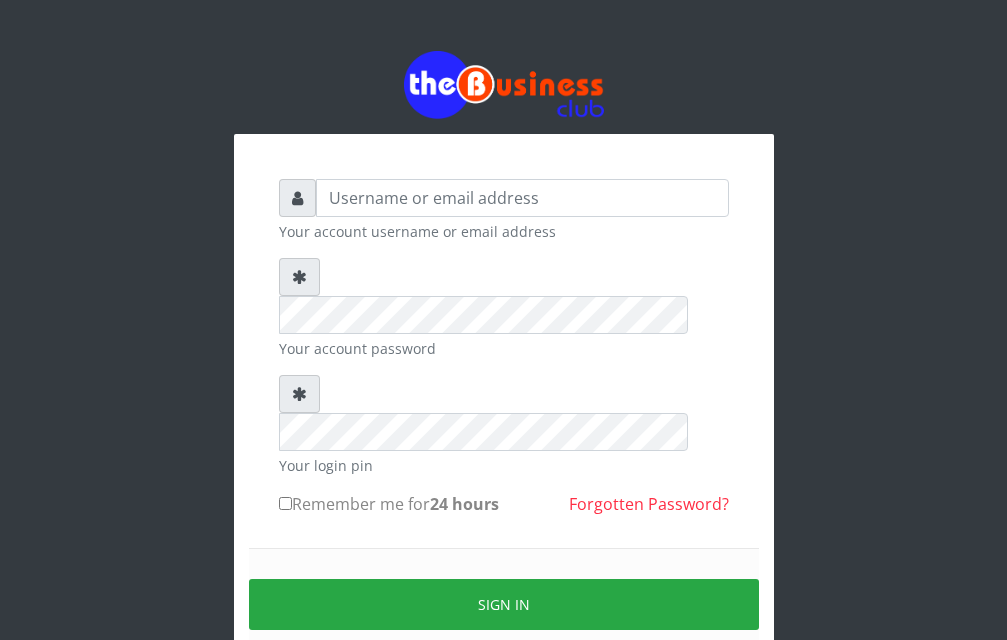 scroll, scrollTop: 0, scrollLeft: 0, axis: both 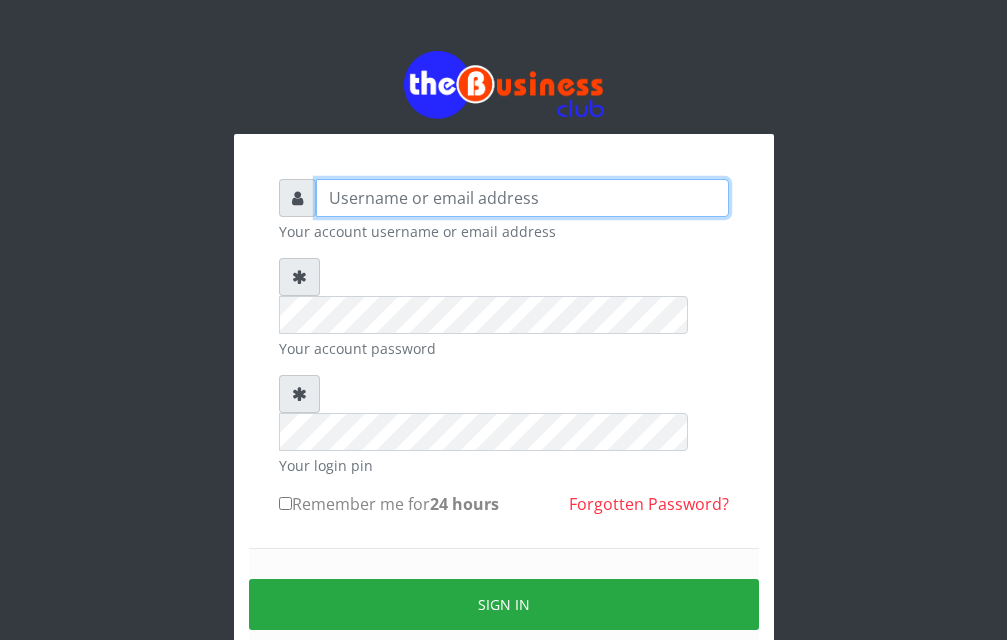 click at bounding box center (522, 198) 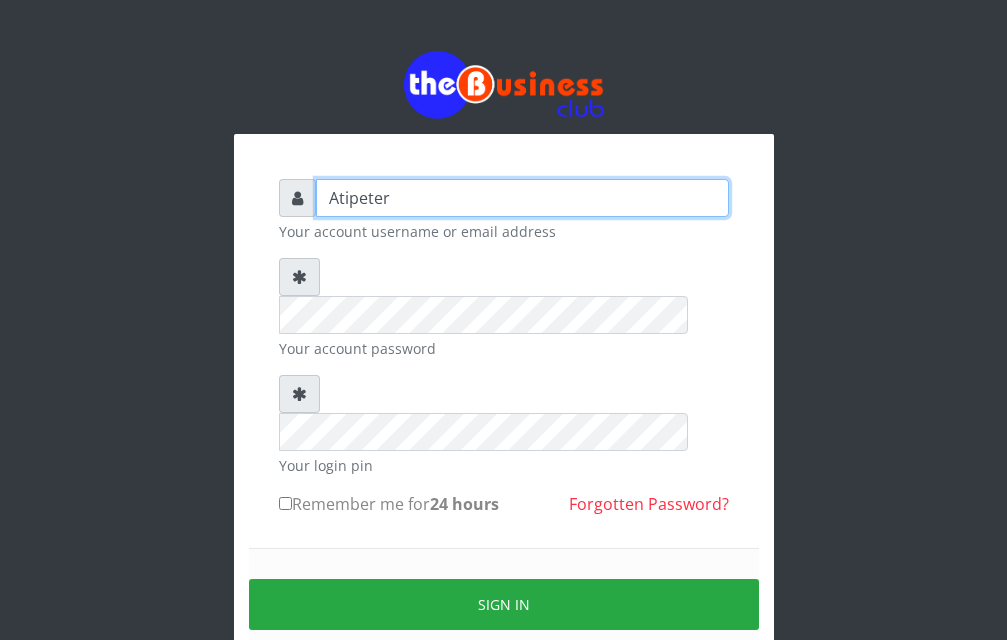 type on "Atipeter" 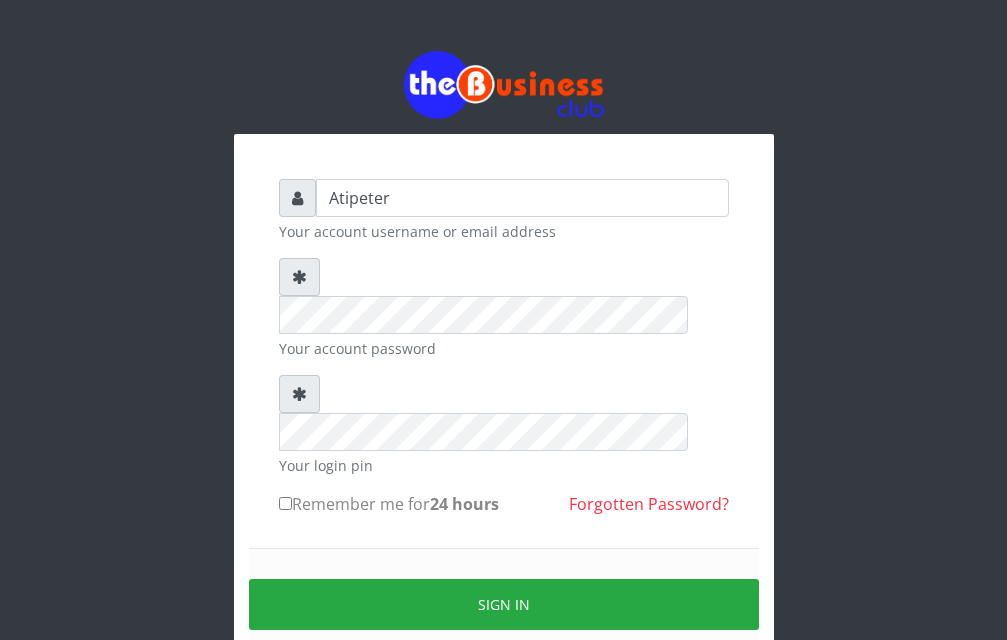 click on "Remember me for  24 hours" at bounding box center [285, 503] 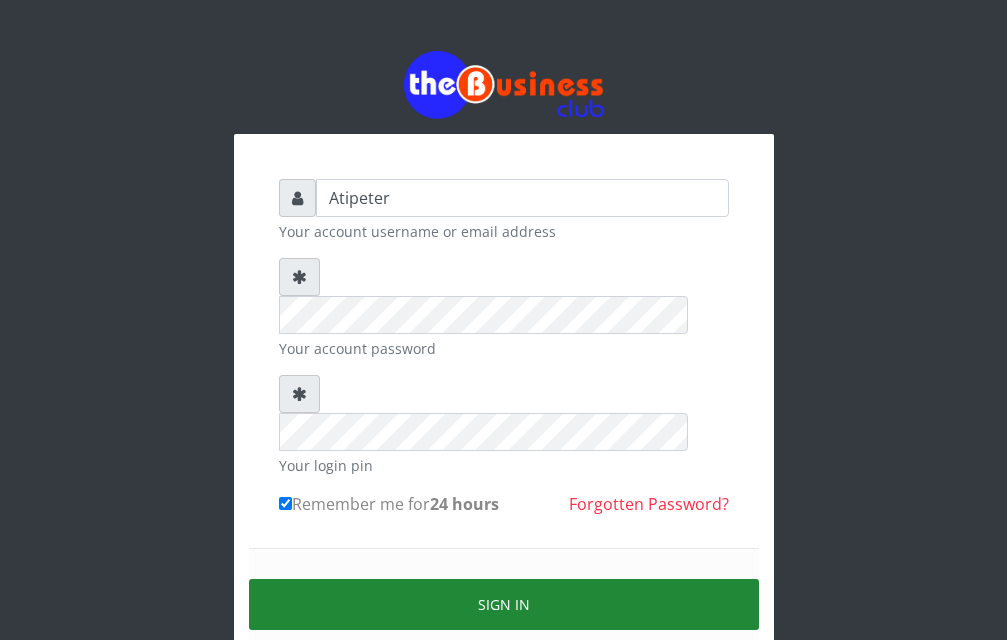 click on "Sign in" at bounding box center (504, 604) 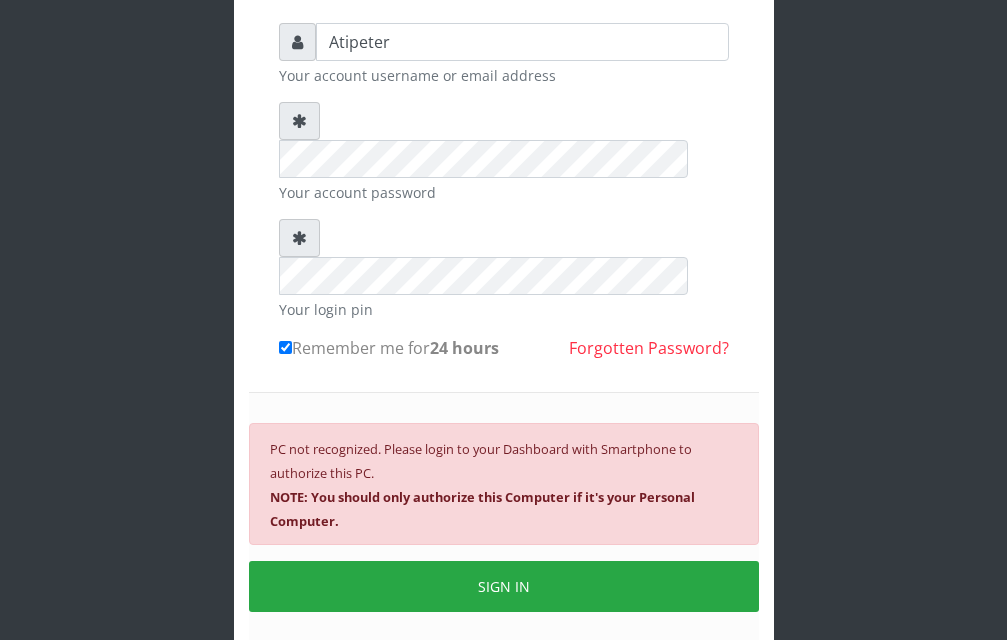 scroll, scrollTop: 160, scrollLeft: 0, axis: vertical 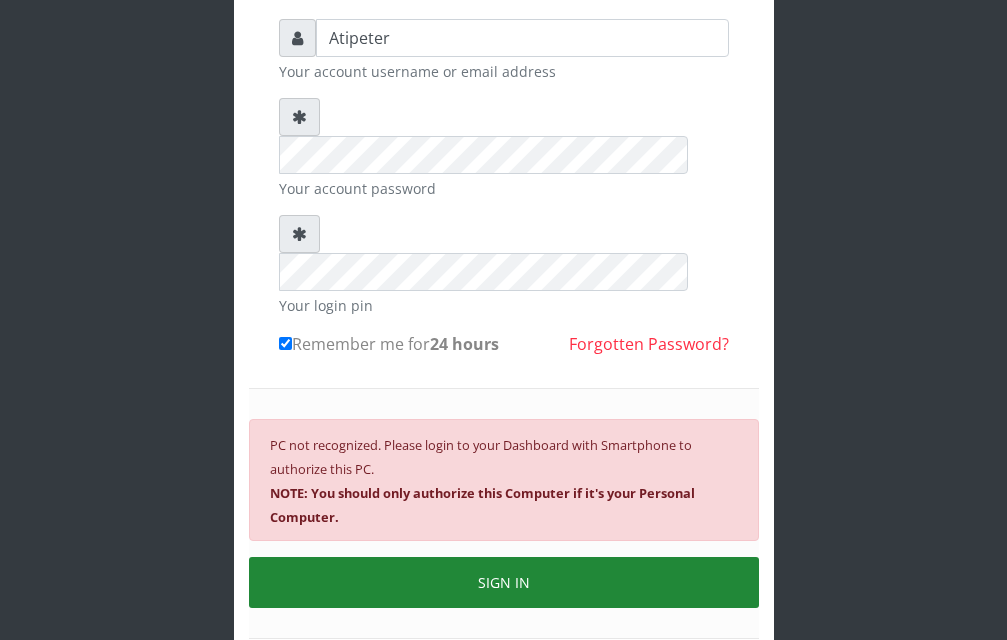 click on "SIGN IN" at bounding box center (504, 582) 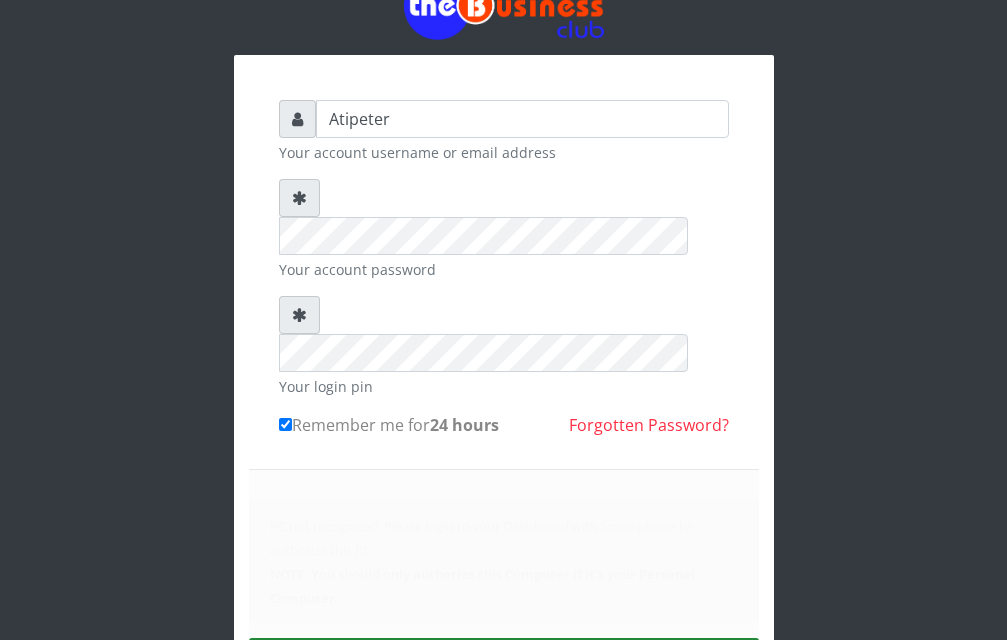 scroll, scrollTop: 160, scrollLeft: 0, axis: vertical 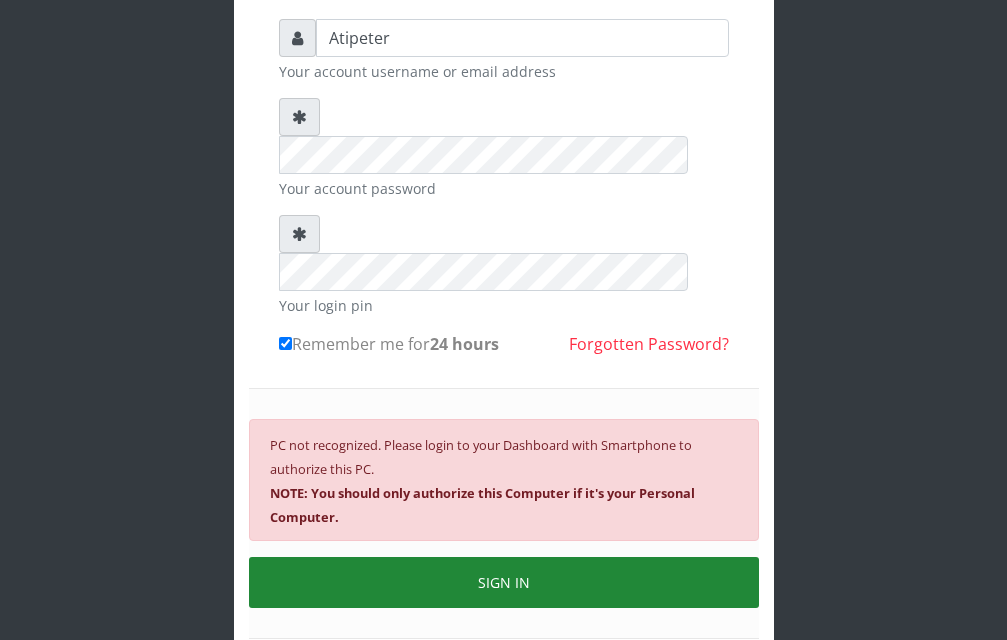 click on "SIGN IN" at bounding box center [504, 582] 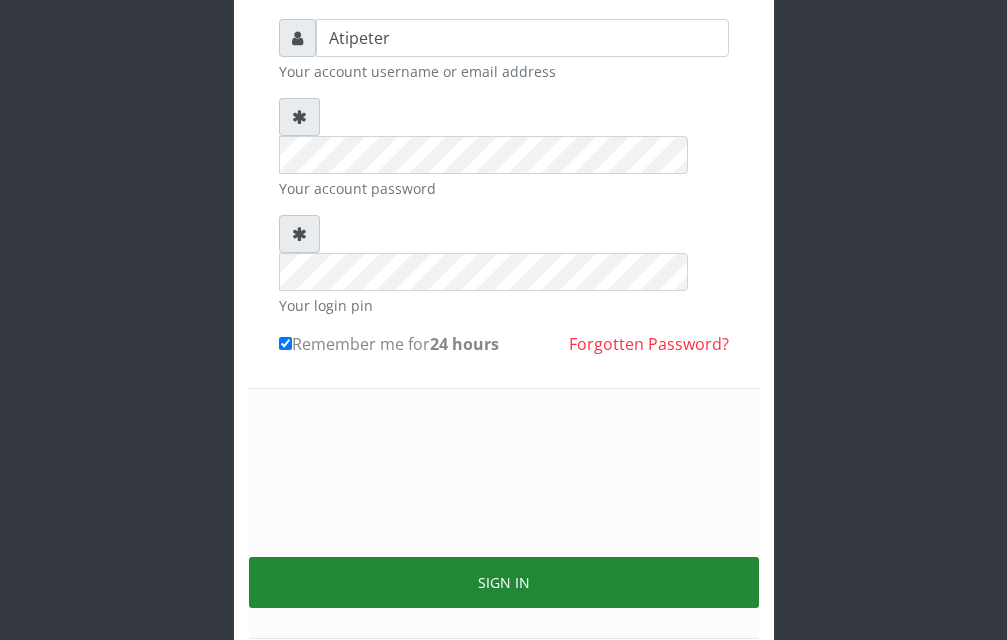 click on "SIGN IN" at bounding box center (504, 582) 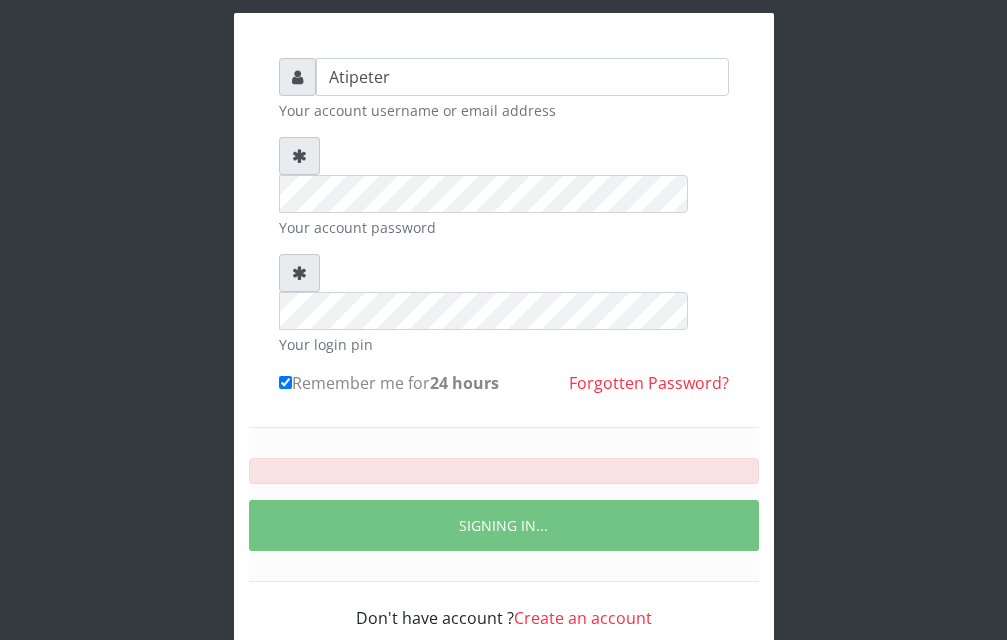 scroll, scrollTop: 160, scrollLeft: 0, axis: vertical 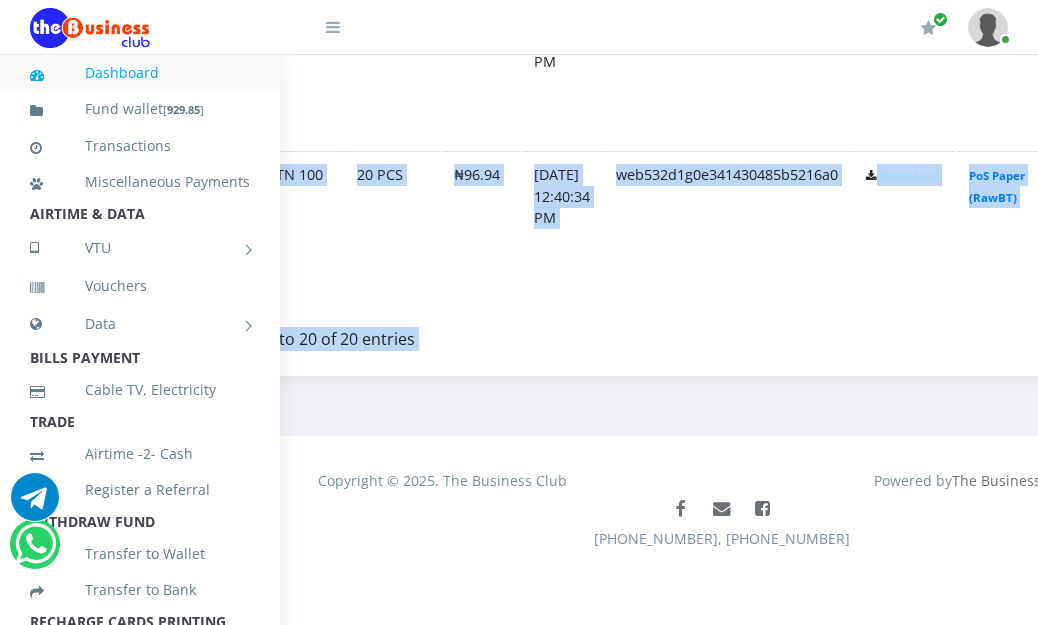 click on "19
GLO 100
20 PCS
₦96.45
[DATE] 12:43:05 PM
webdg5213b40714304e2d05b586
Download
PoS Paper (RawBT)
Print (44/pg)   Print (70/pg)   Print (85/pg)
Landscape (60/pg) Print (72/pg)" at bounding box center [721, 71] 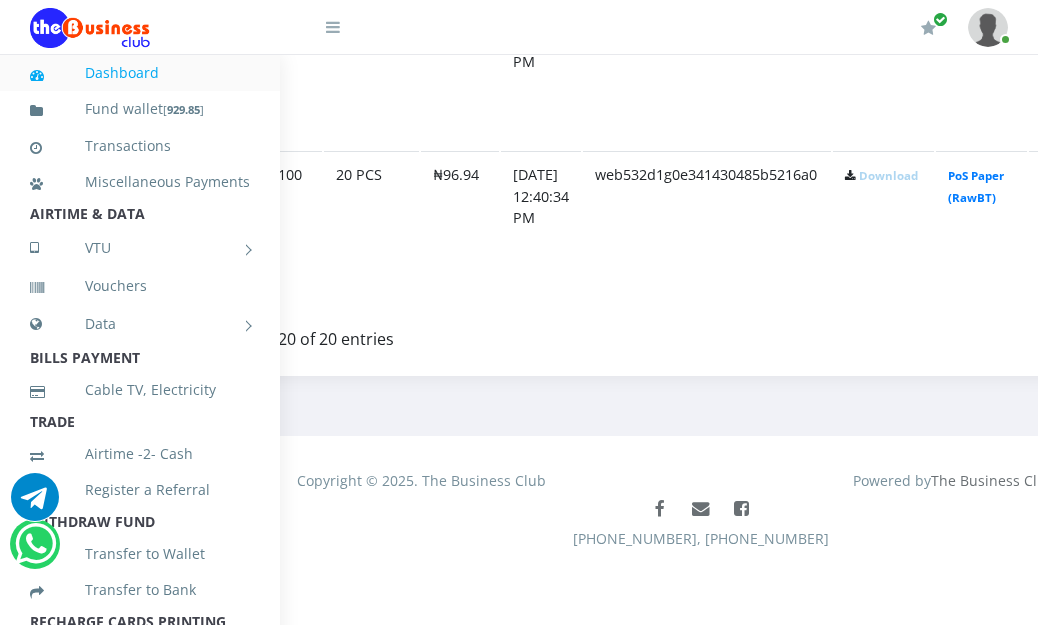 click on "PoS Paper (RawBT)" at bounding box center (981, -2748) 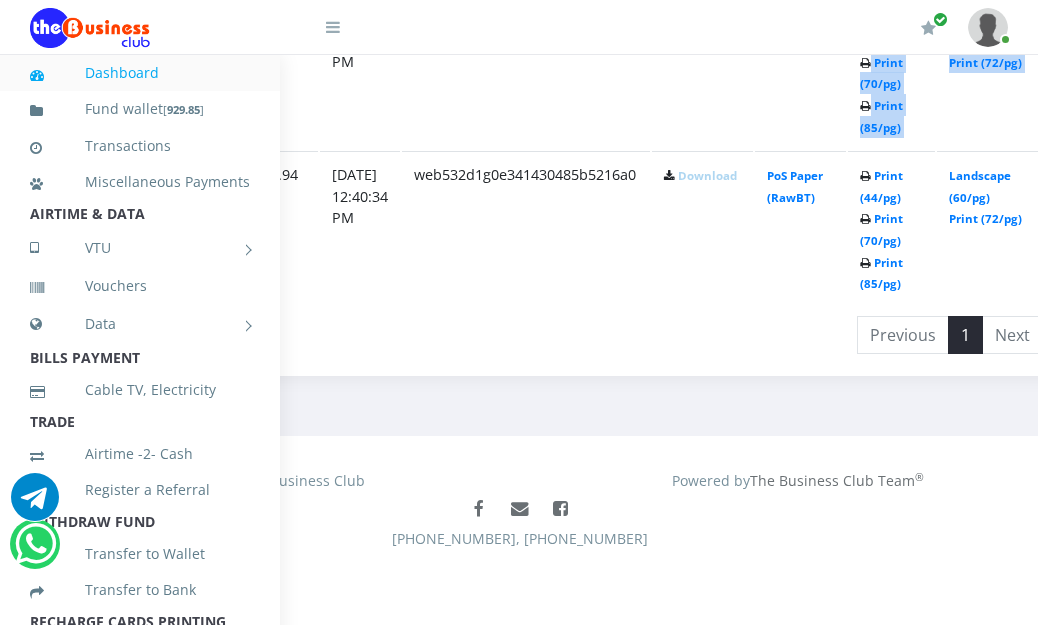 scroll, scrollTop: 4095, scrollLeft: 450, axis: both 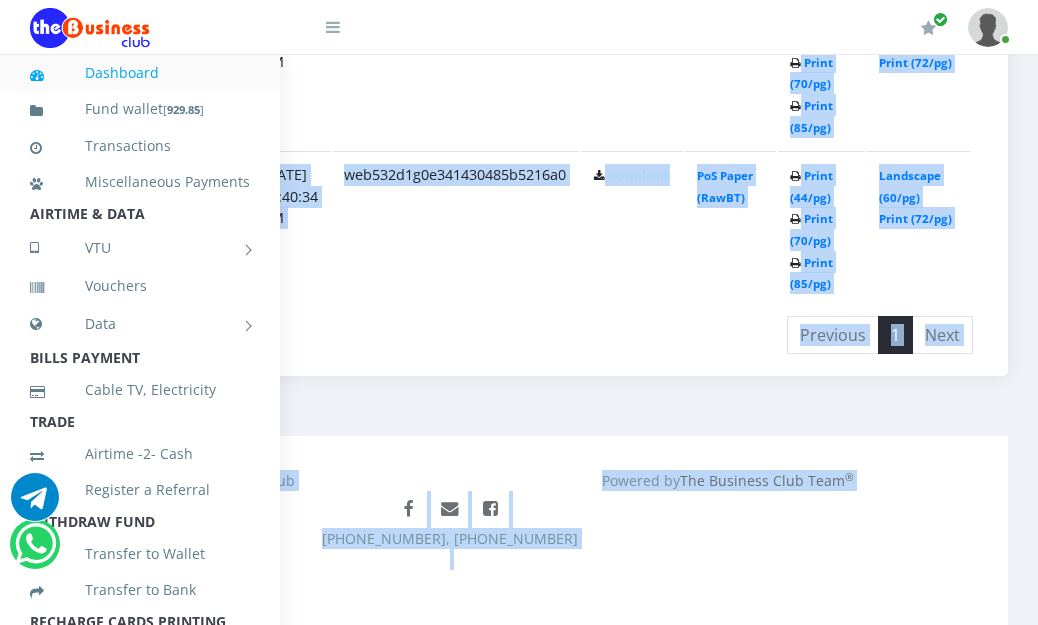 drag, startPoint x: 1037, startPoint y: 79, endPoint x: 1084, endPoint y: 106, distance: 54.20332 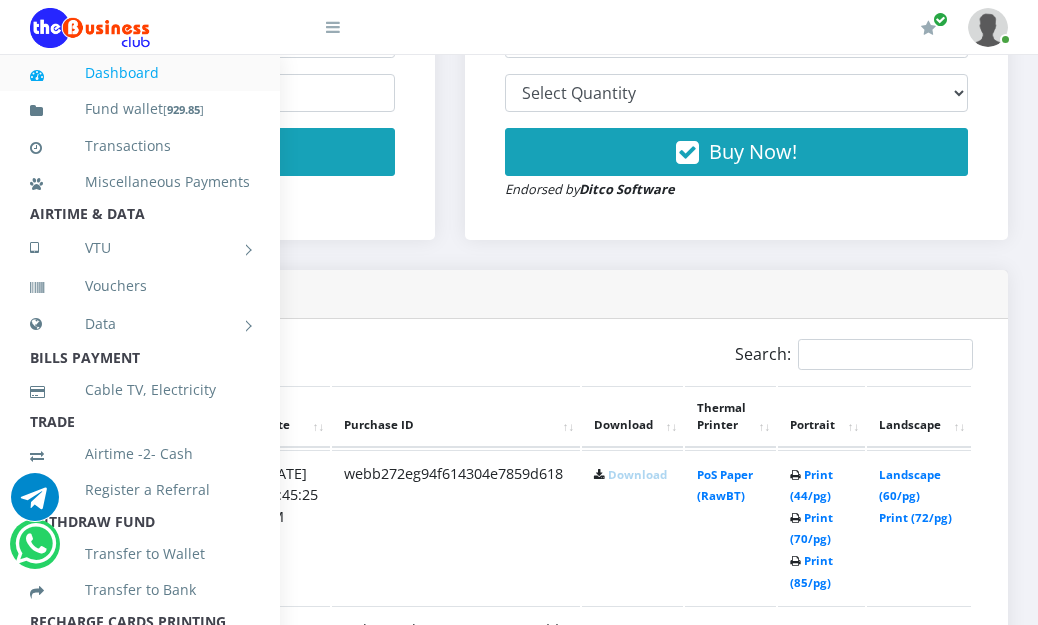 scroll, scrollTop: 450, scrollLeft: 450, axis: both 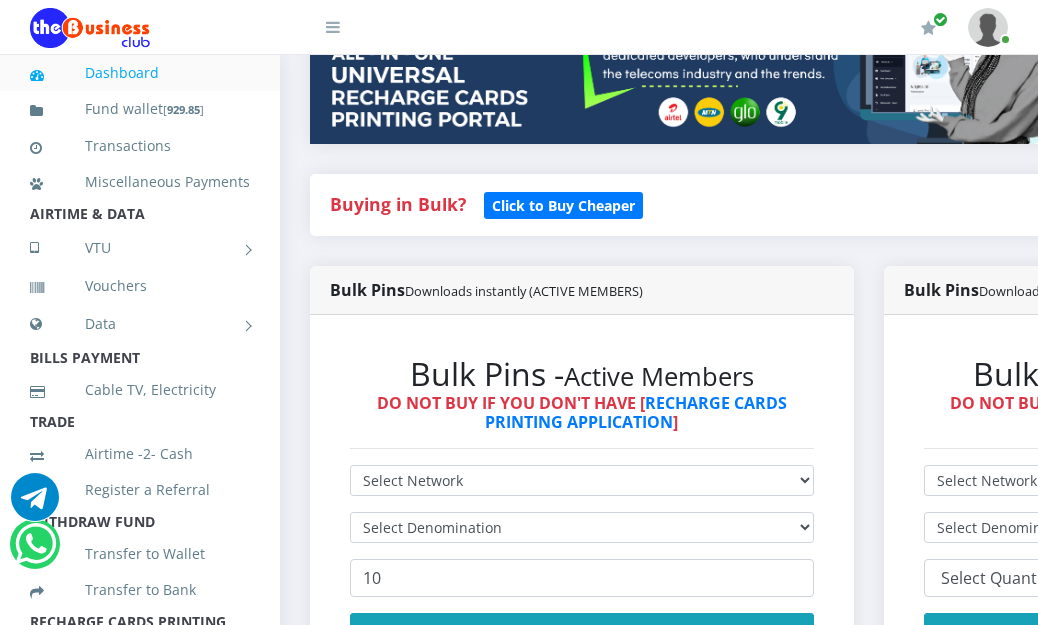 drag, startPoint x: 1037, startPoint y: 25, endPoint x: 1046, endPoint y: 13, distance: 15 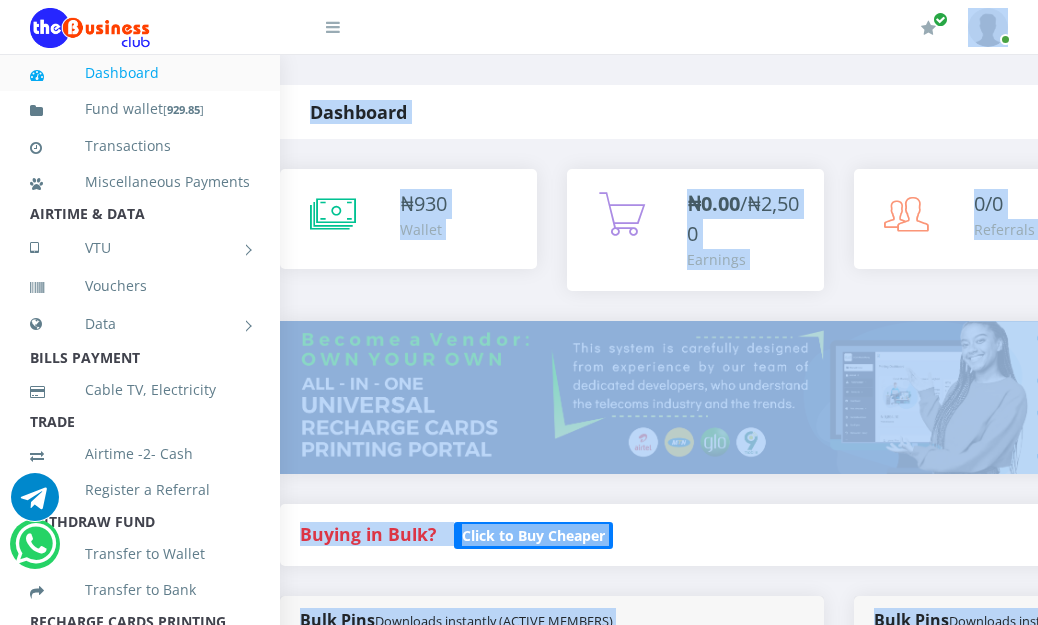 scroll, scrollTop: 0, scrollLeft: 0, axis: both 